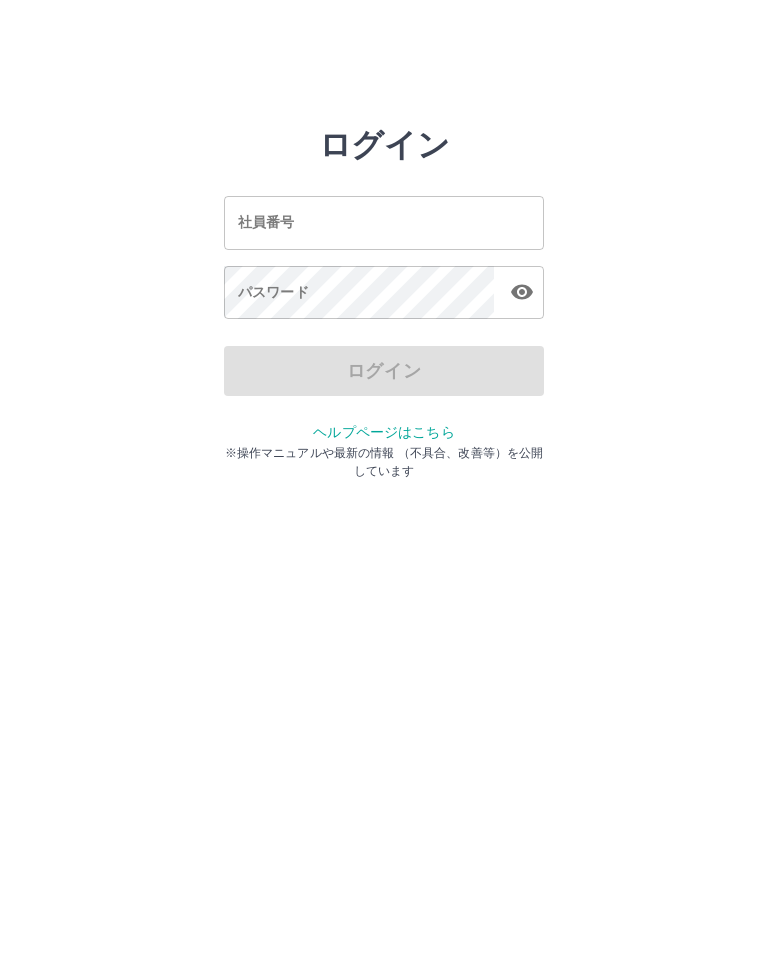 scroll, scrollTop: 0, scrollLeft: 0, axis: both 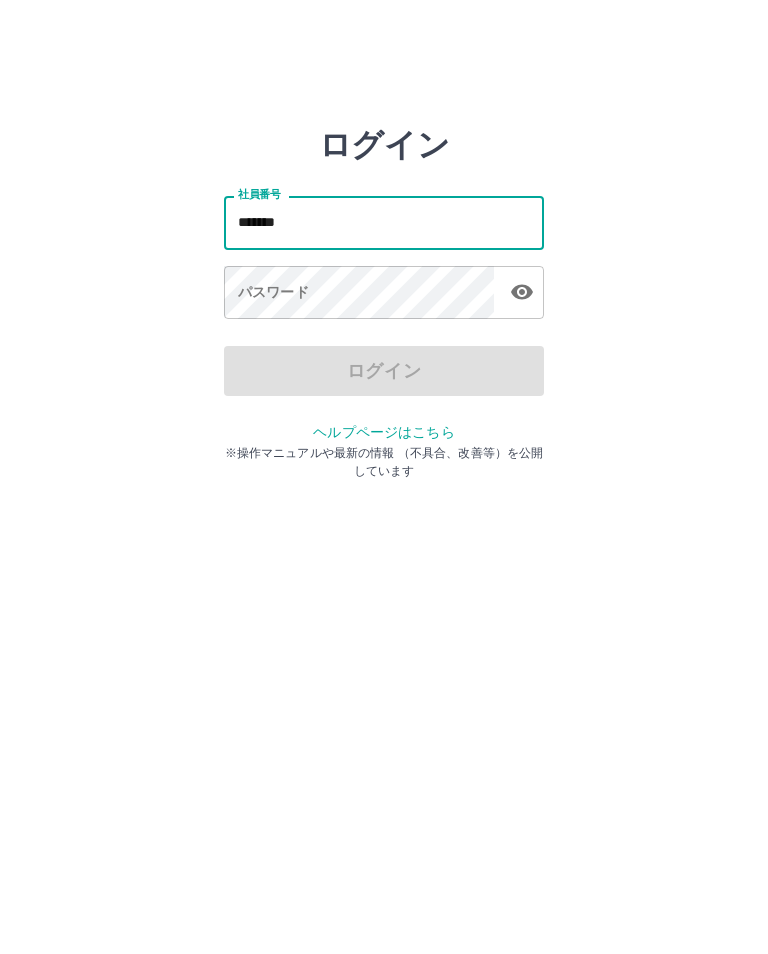 type on "*******" 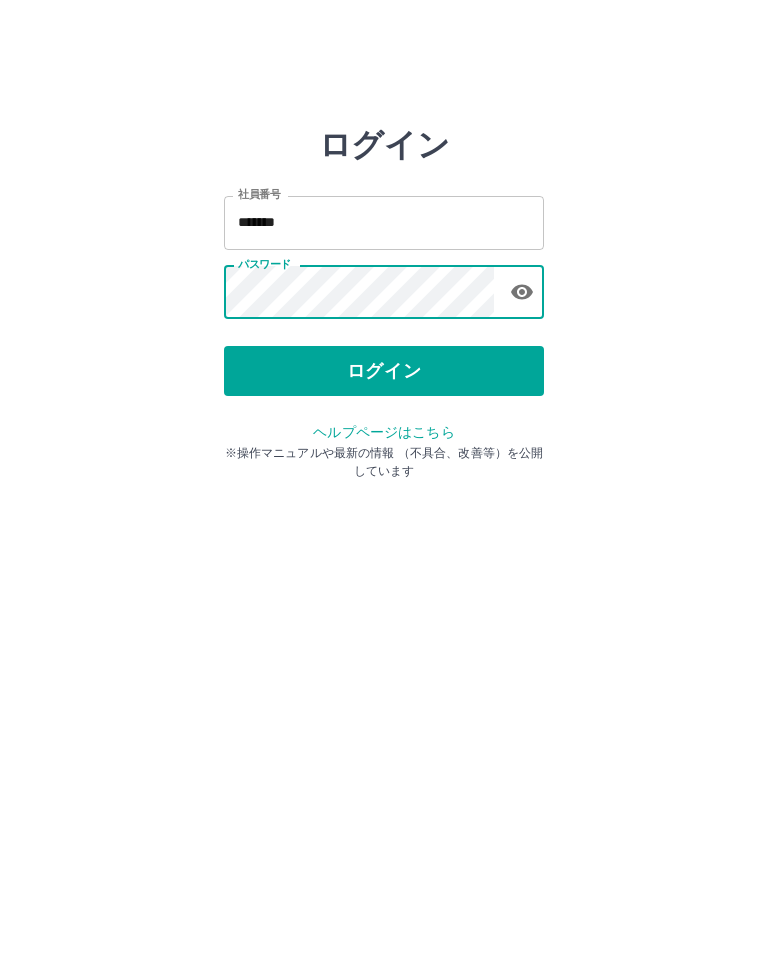 click on "ログイン" at bounding box center [384, 371] 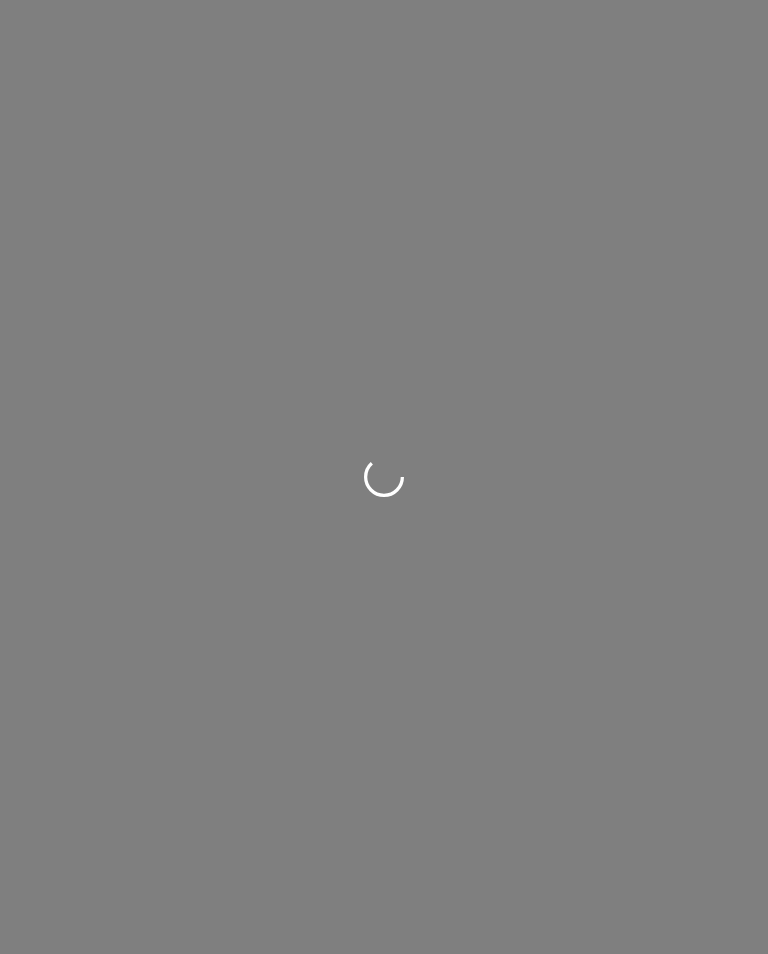 scroll, scrollTop: 0, scrollLeft: 0, axis: both 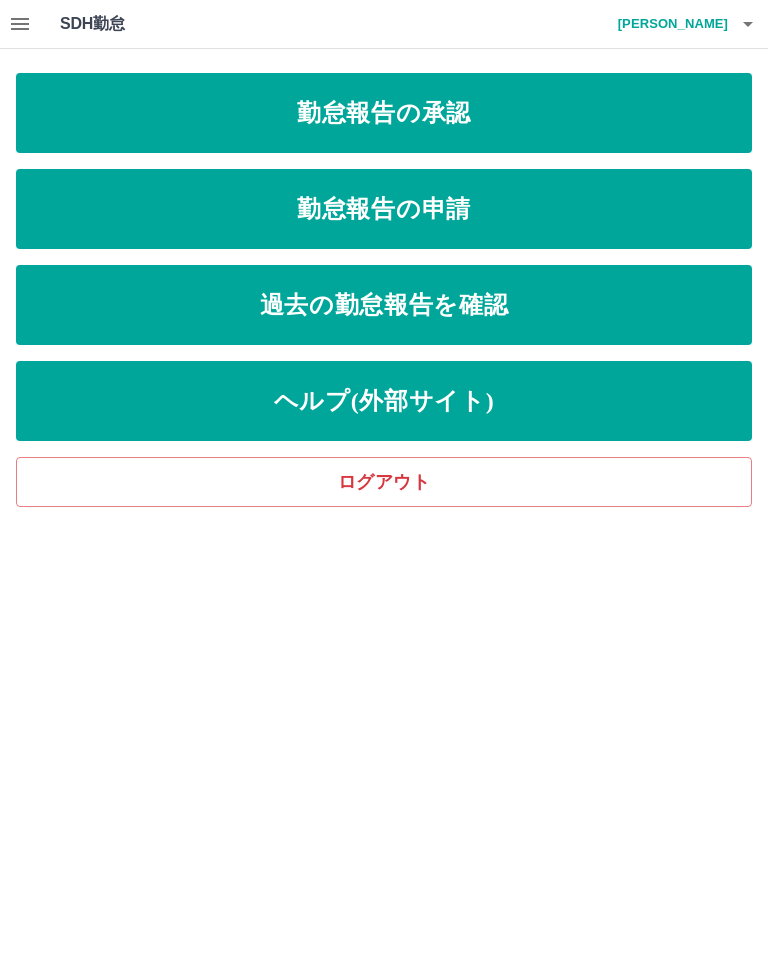 click on "勤怠報告の申請" at bounding box center (384, 209) 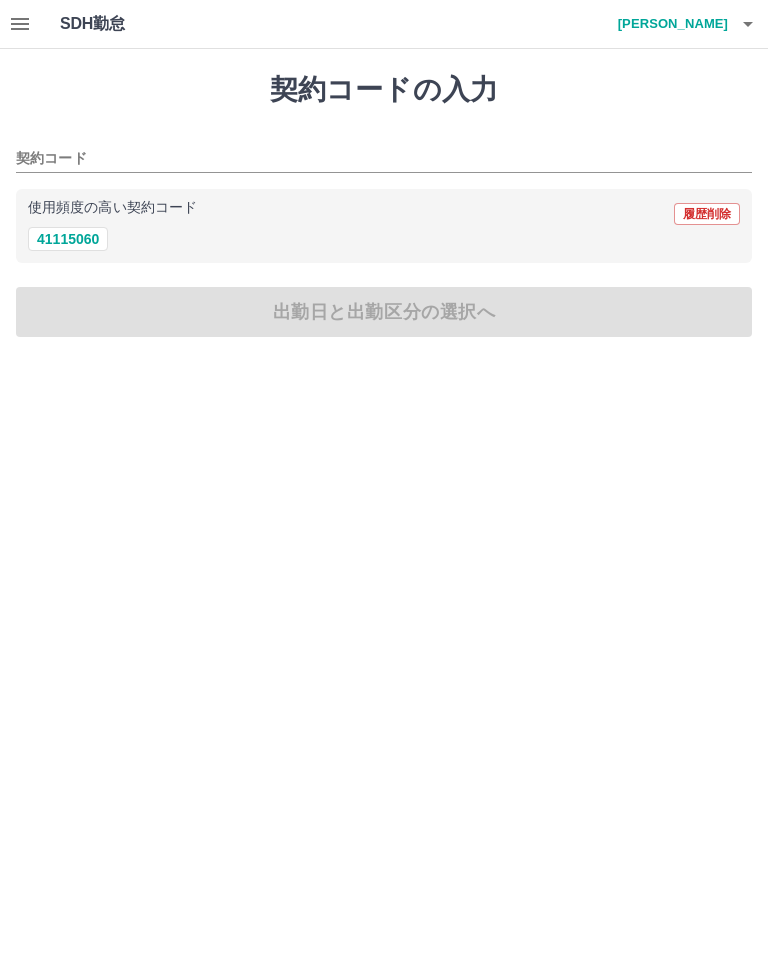 click on "41115060" at bounding box center [68, 239] 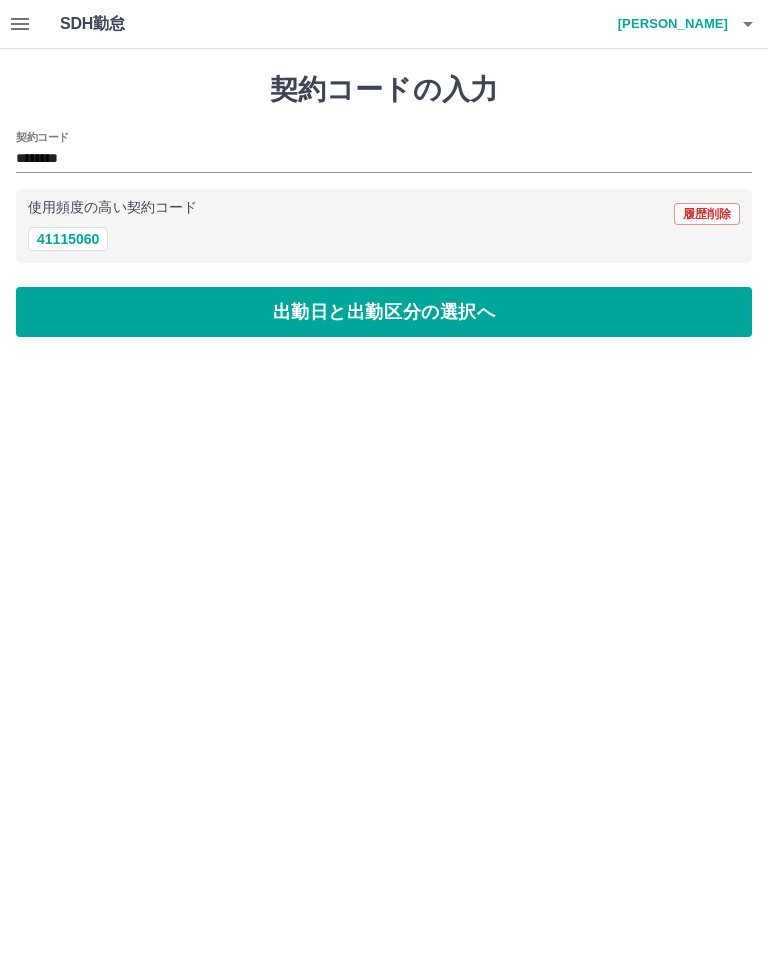 click on "41115060" at bounding box center [68, 239] 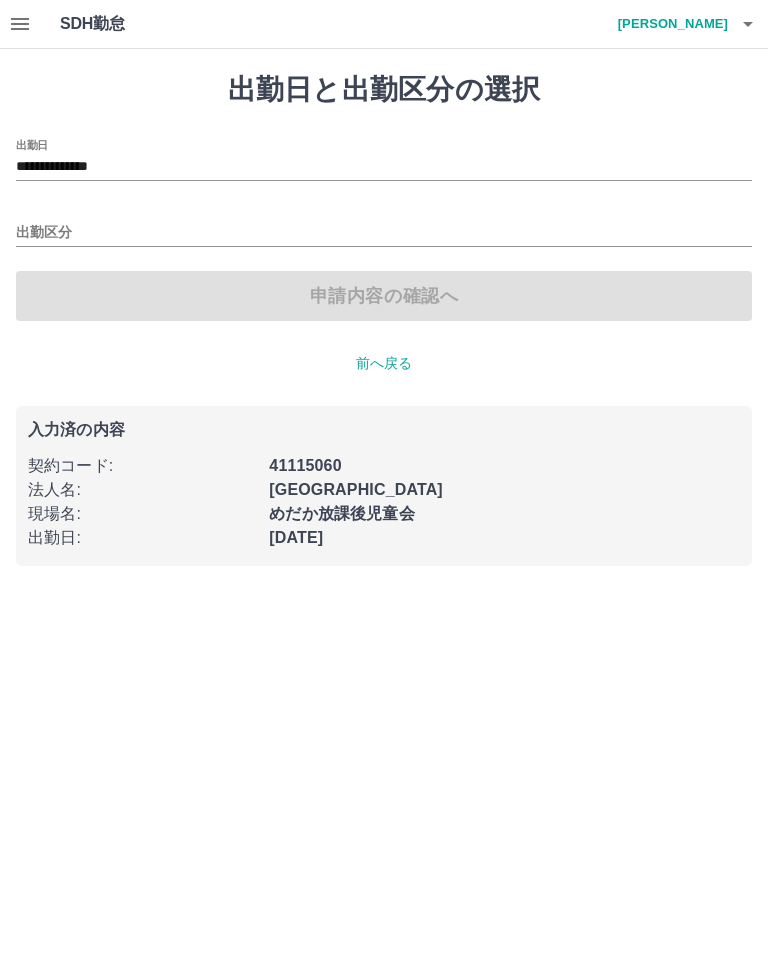 click on "出勤区分" at bounding box center [384, 233] 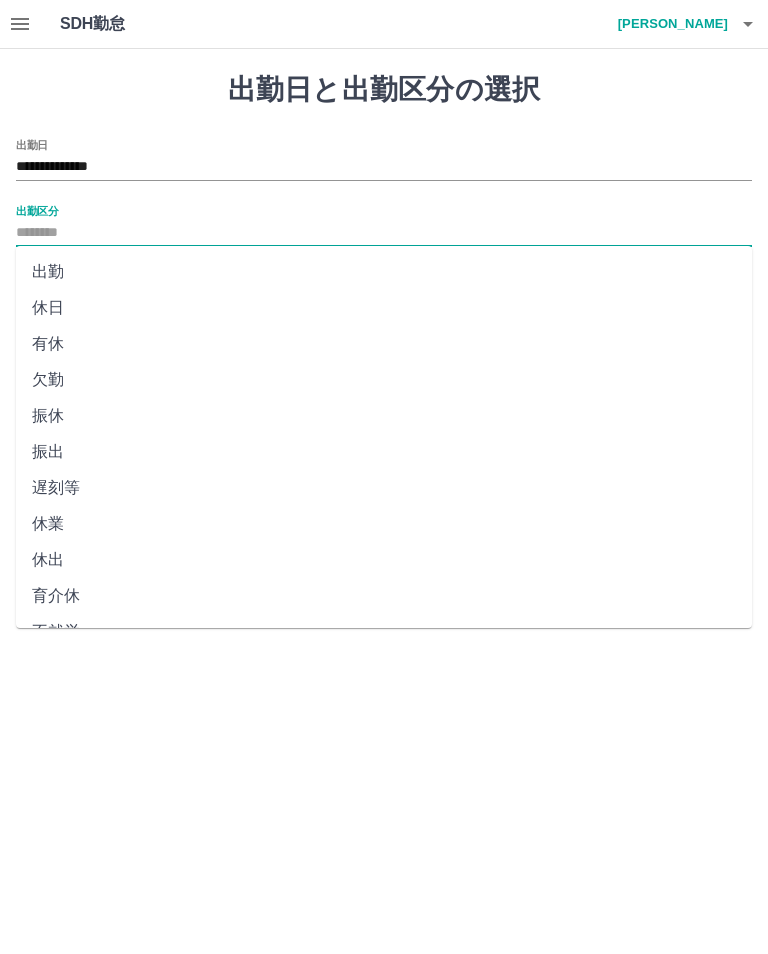 click on "出勤" at bounding box center [384, 272] 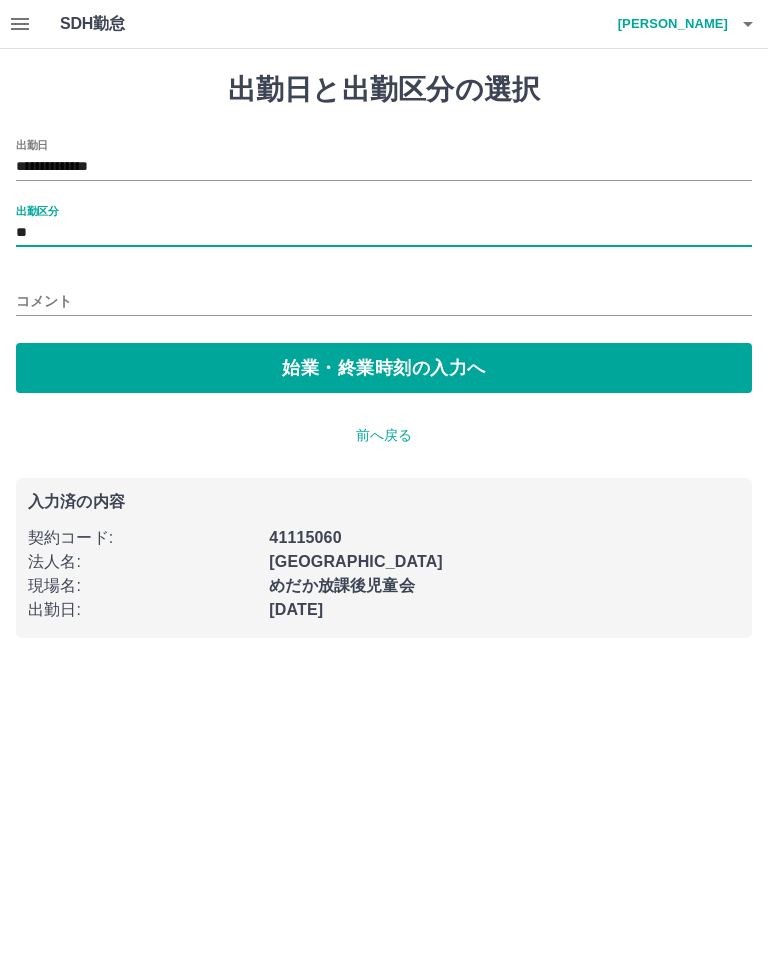 click on "始業・終業時刻の入力へ" at bounding box center [384, 368] 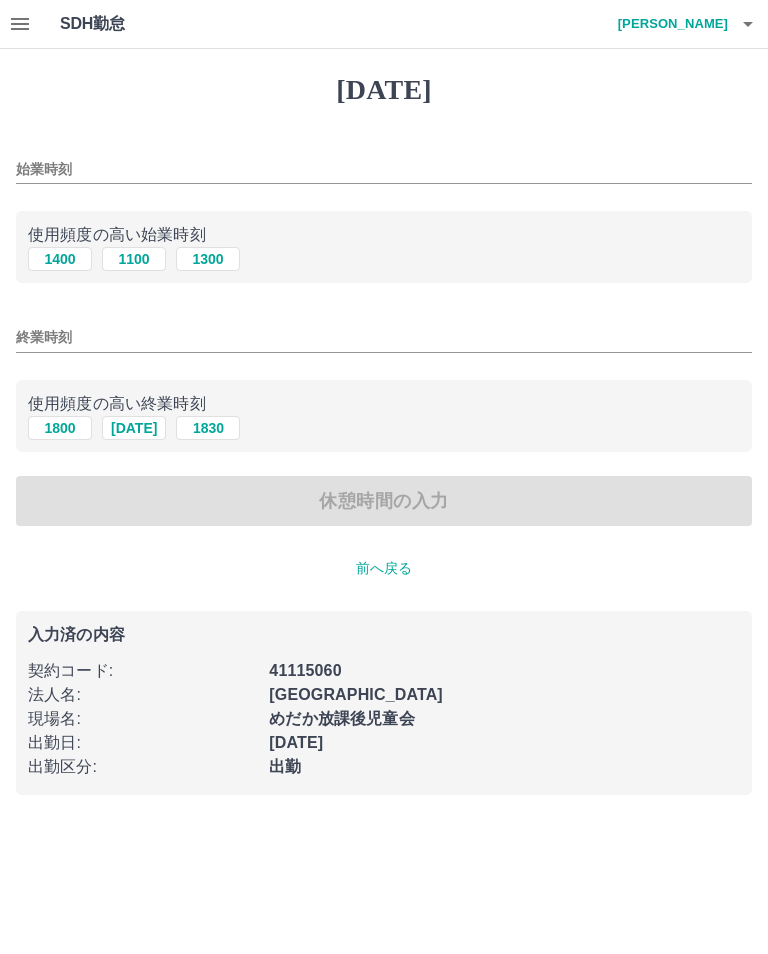 click on "1100" at bounding box center [134, 259] 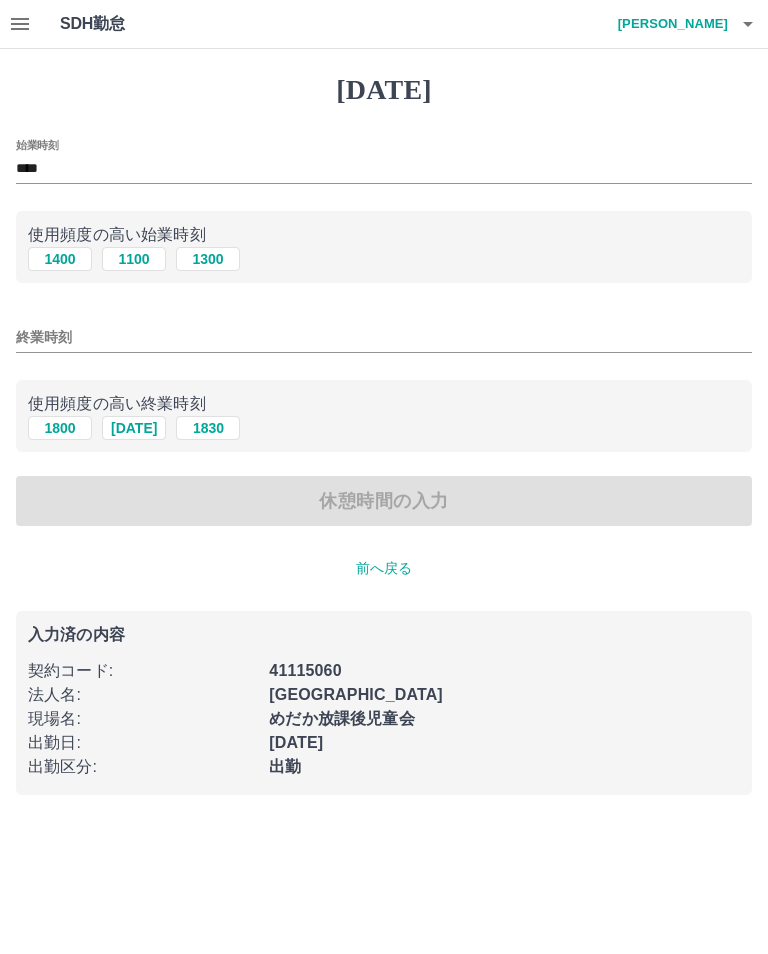 click on "1845" at bounding box center (134, 428) 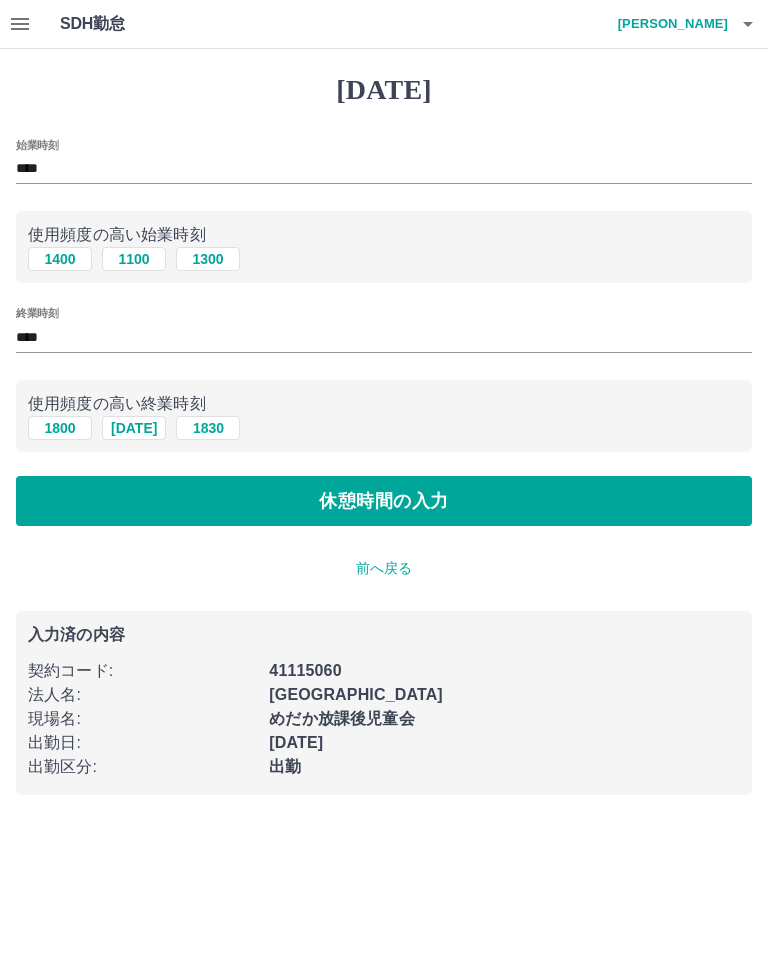 click on "休憩時間の入力" at bounding box center [384, 501] 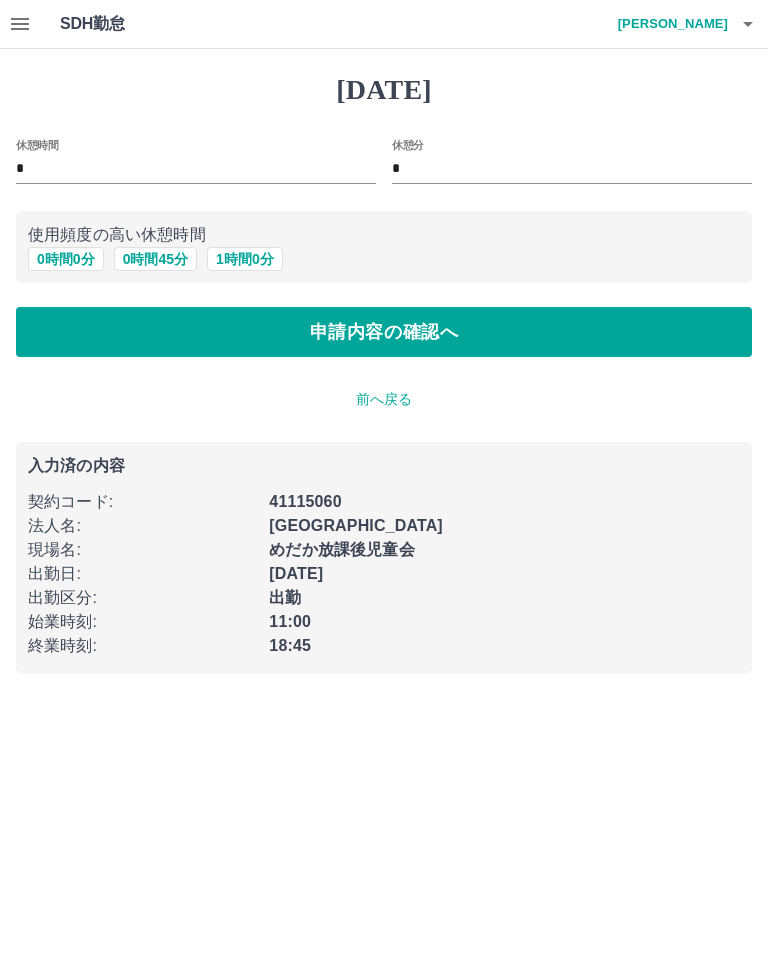 click on "0 時間 45 分" at bounding box center (155, 259) 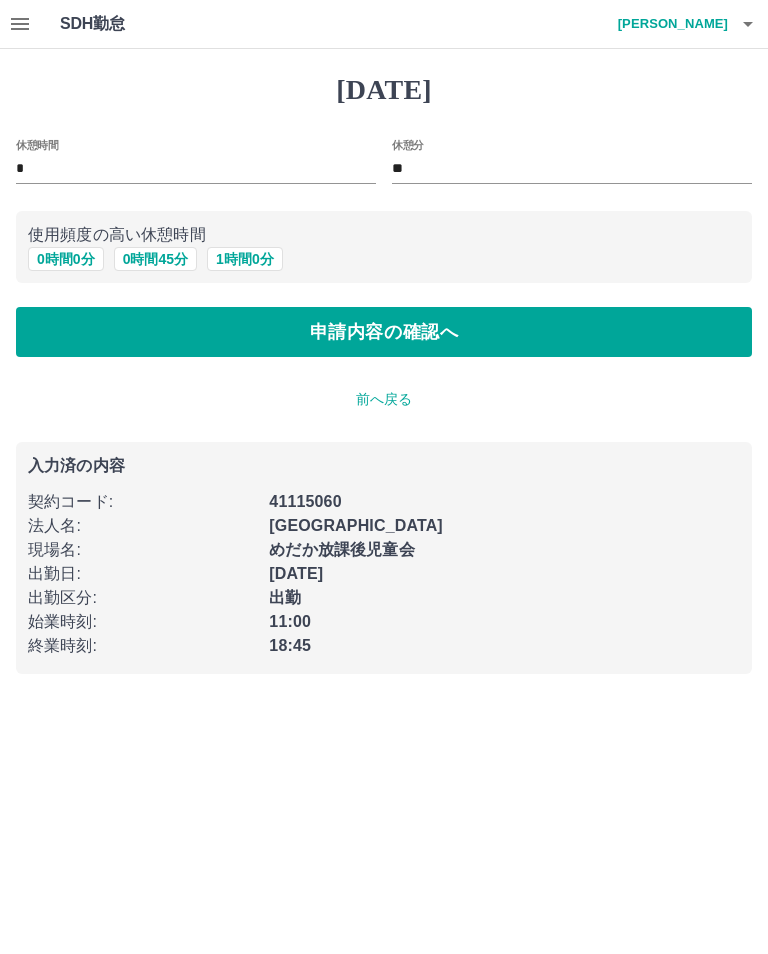 click on "申請内容の確認へ" at bounding box center [384, 332] 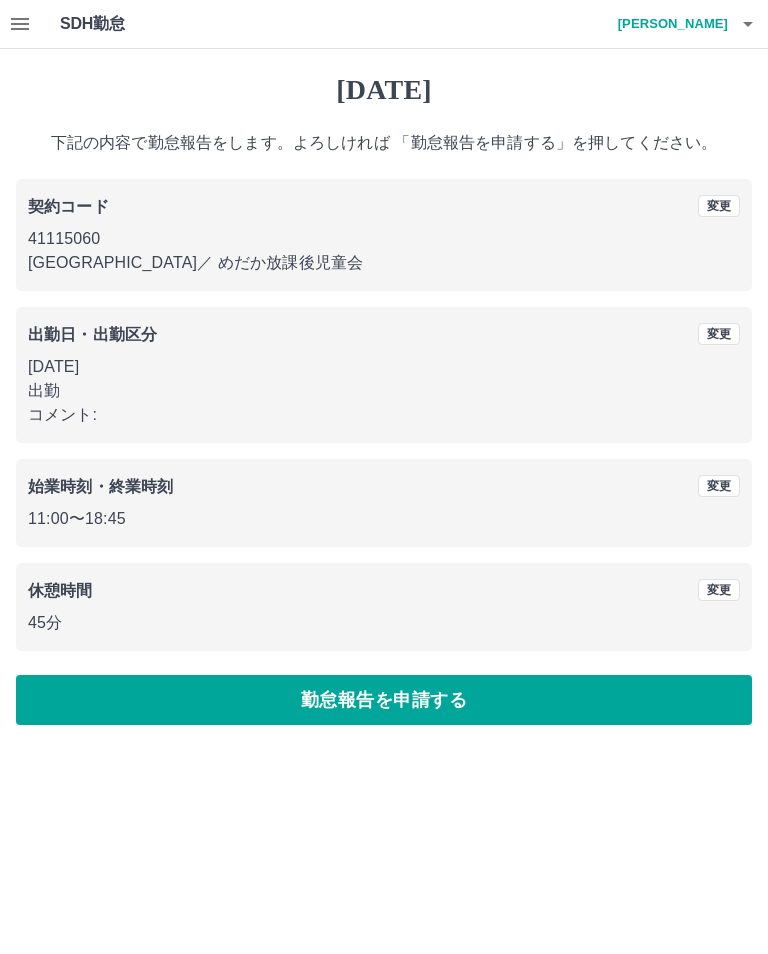 click on "勤怠報告を申請する" at bounding box center [384, 700] 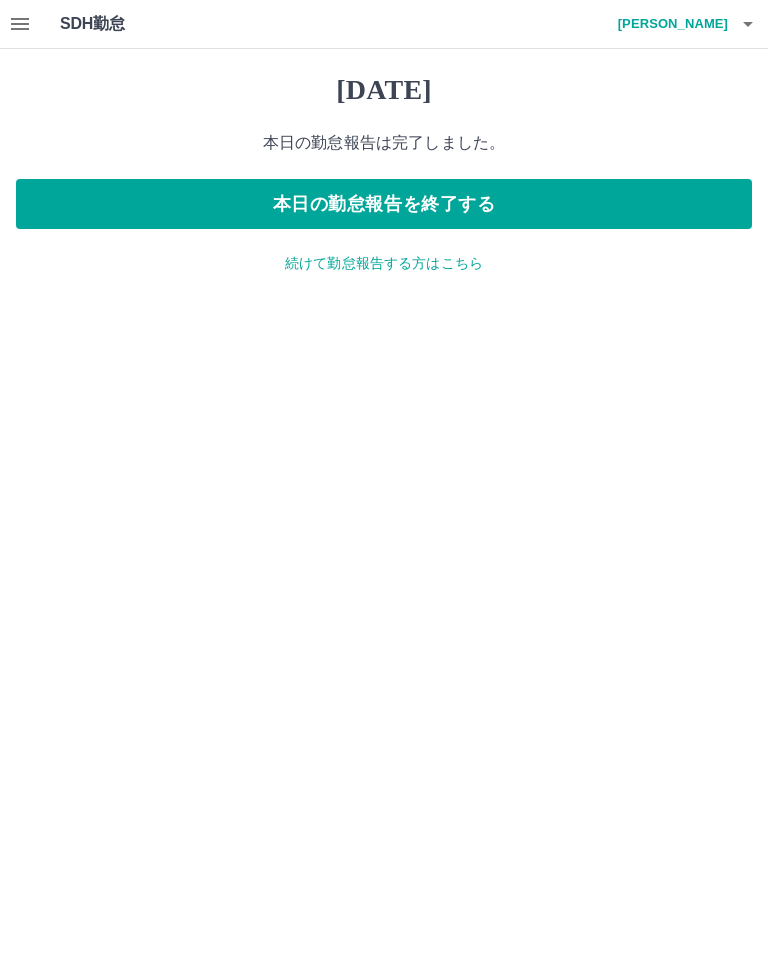 click on "本日の勤怠報告を終了する" at bounding box center (384, 204) 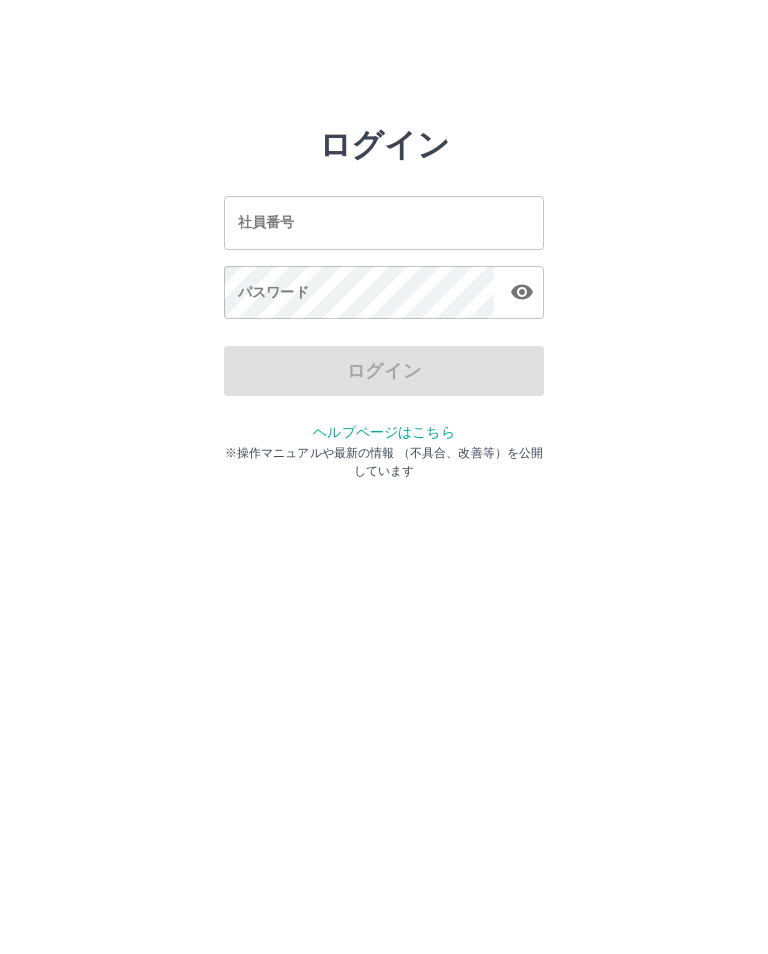 scroll, scrollTop: 0, scrollLeft: 0, axis: both 